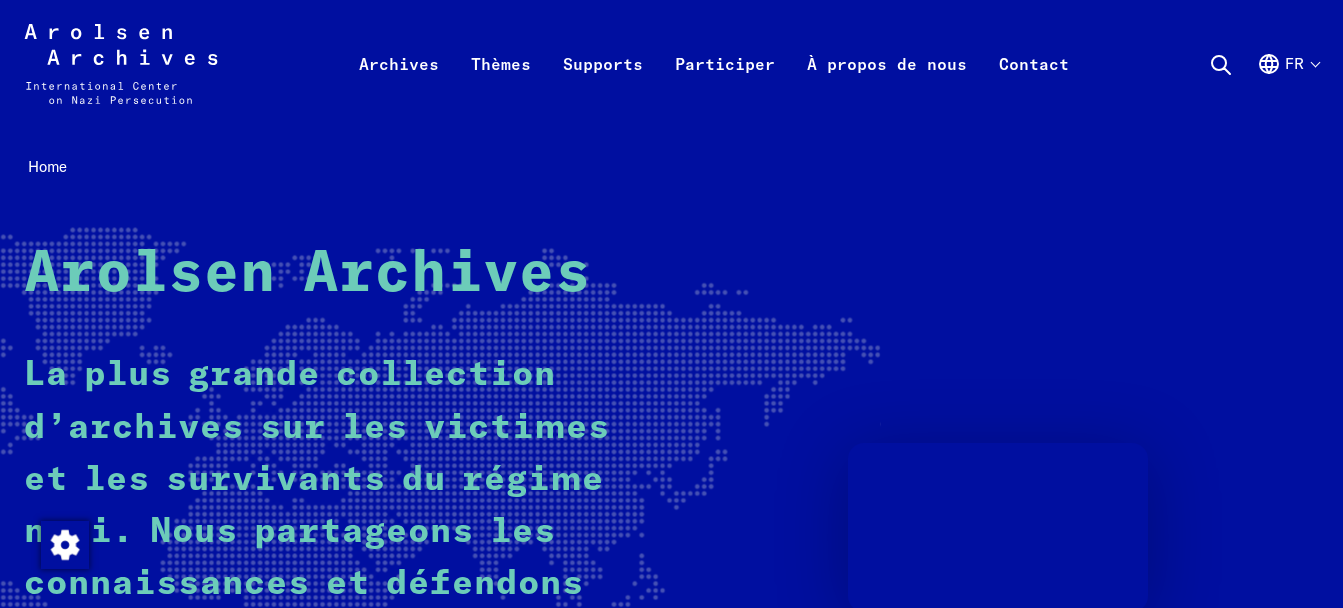 scroll, scrollTop: 0, scrollLeft: 0, axis: both 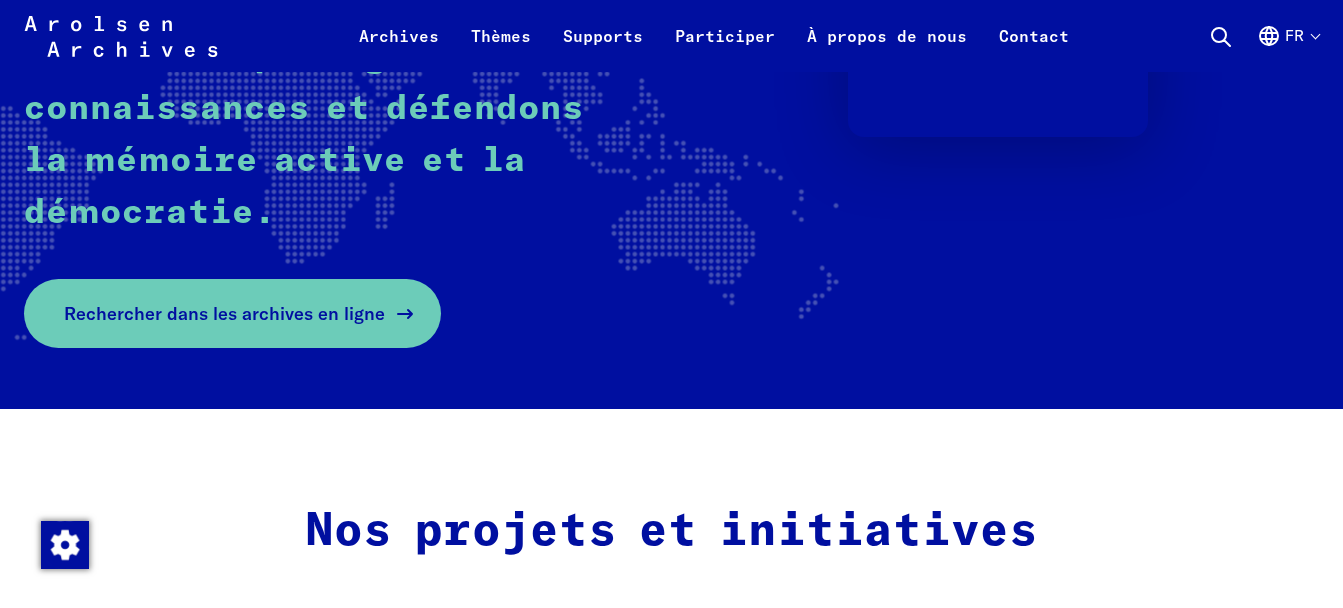 click on "Rechercher dans les archives en ligne" at bounding box center (224, 313) 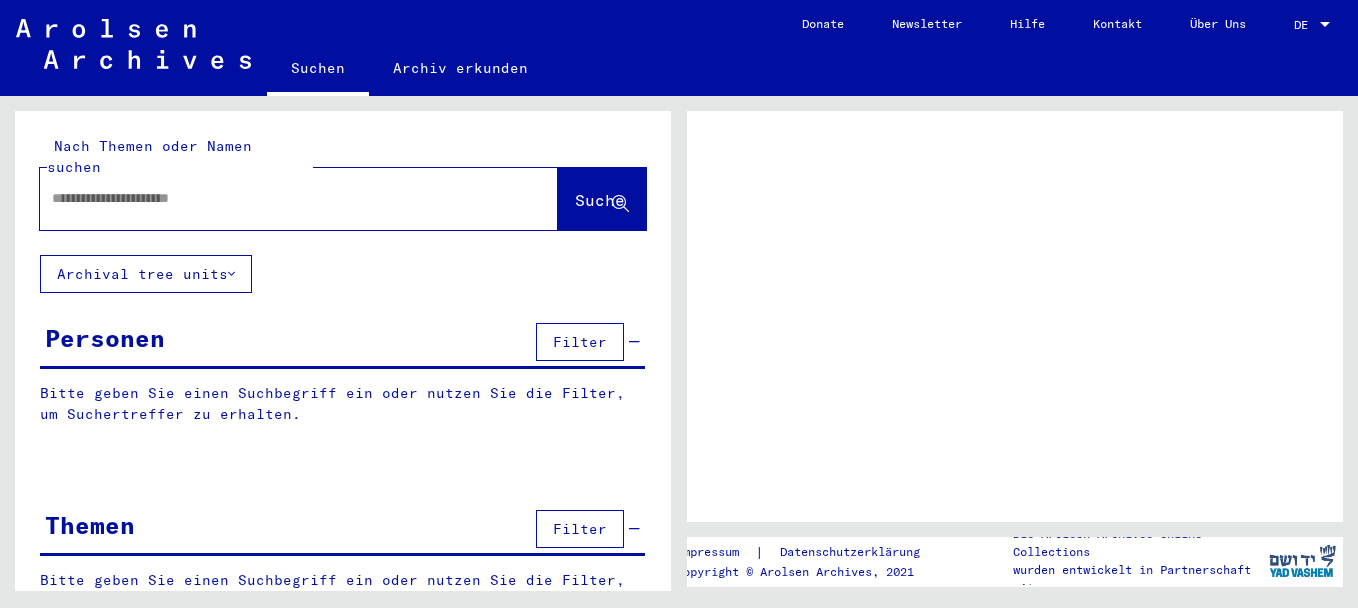scroll, scrollTop: 0, scrollLeft: 0, axis: both 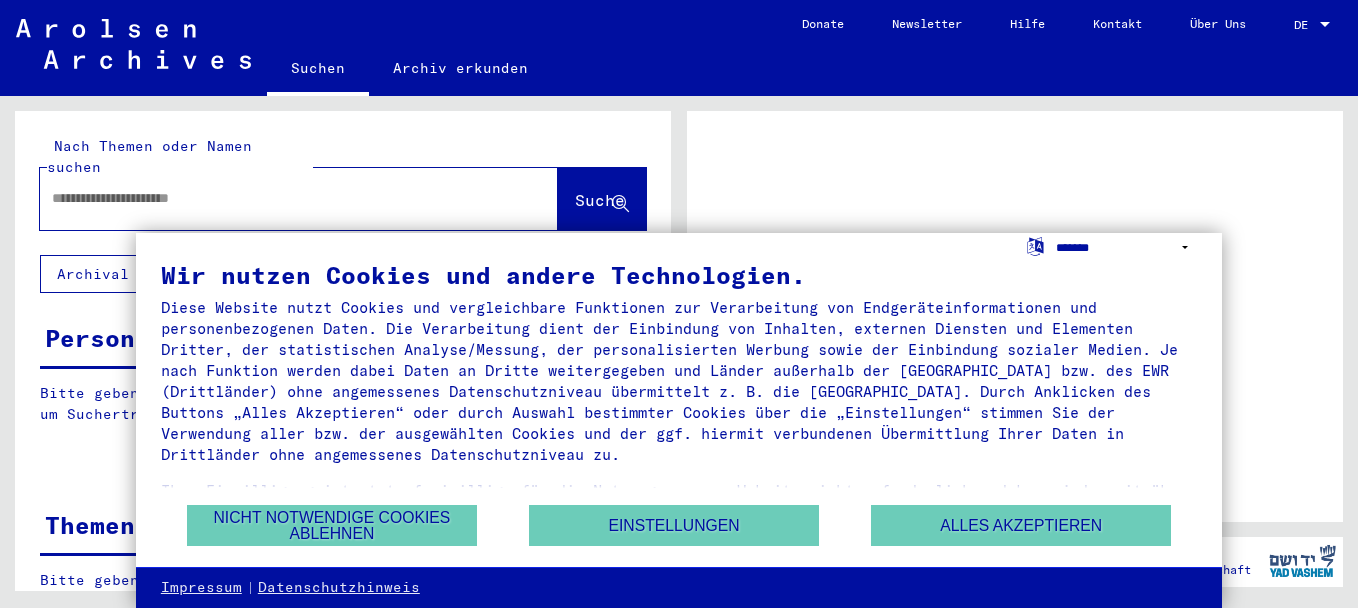 click on "**********" at bounding box center (1126, 247) 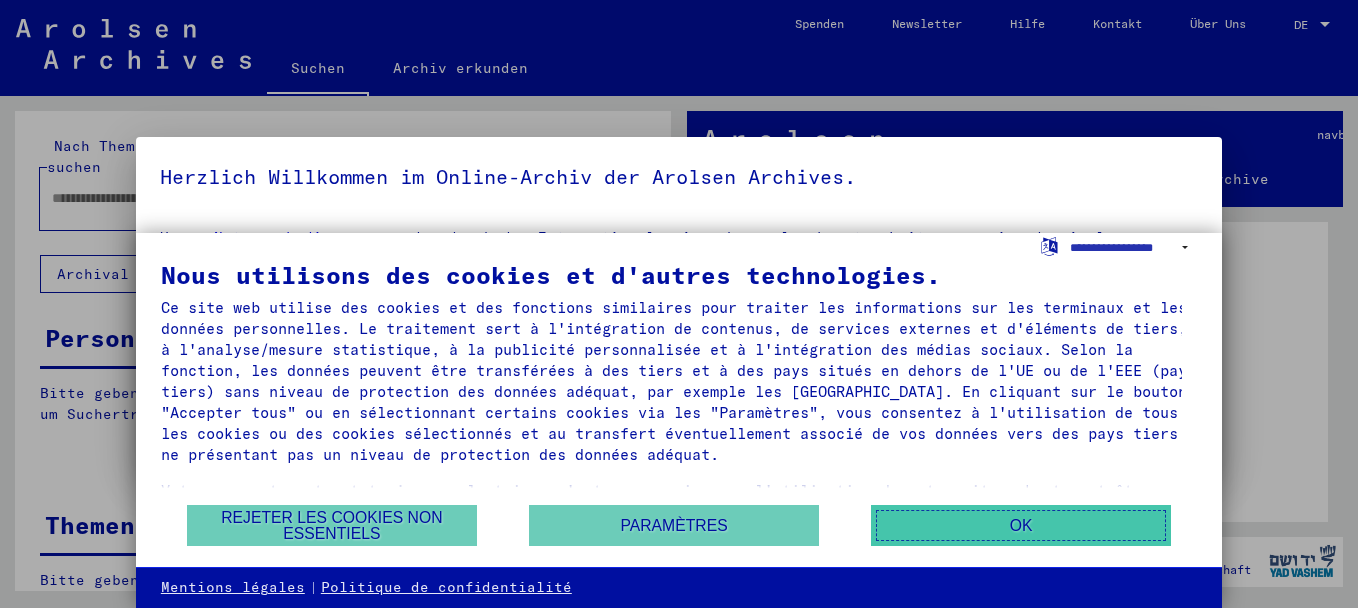 click on "OK" at bounding box center [1021, 525] 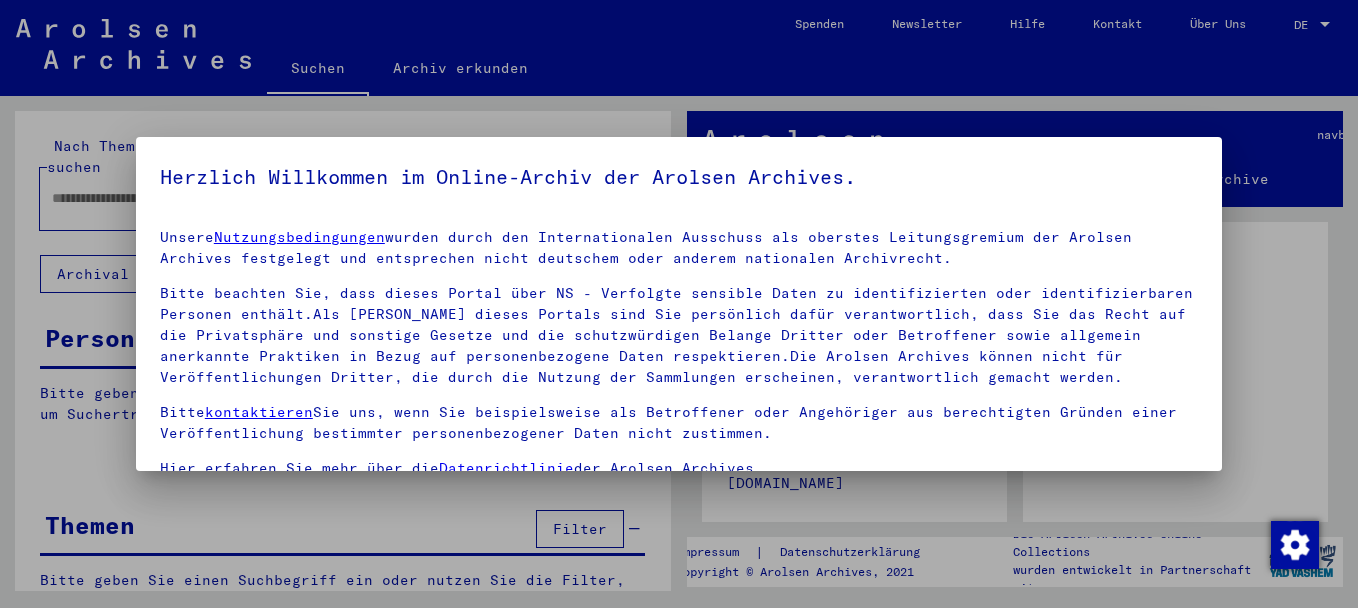 scroll, scrollTop: 106, scrollLeft: 0, axis: vertical 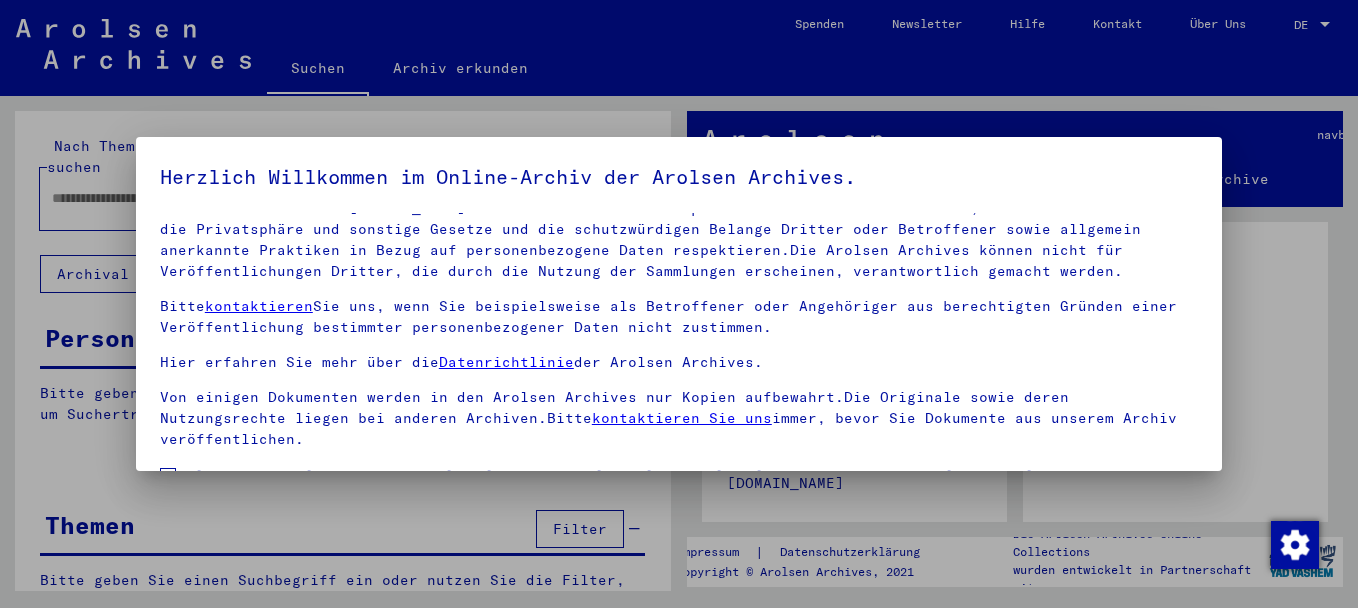 drag, startPoint x: 1188, startPoint y: 363, endPoint x: 1202, endPoint y: 440, distance: 78.26238 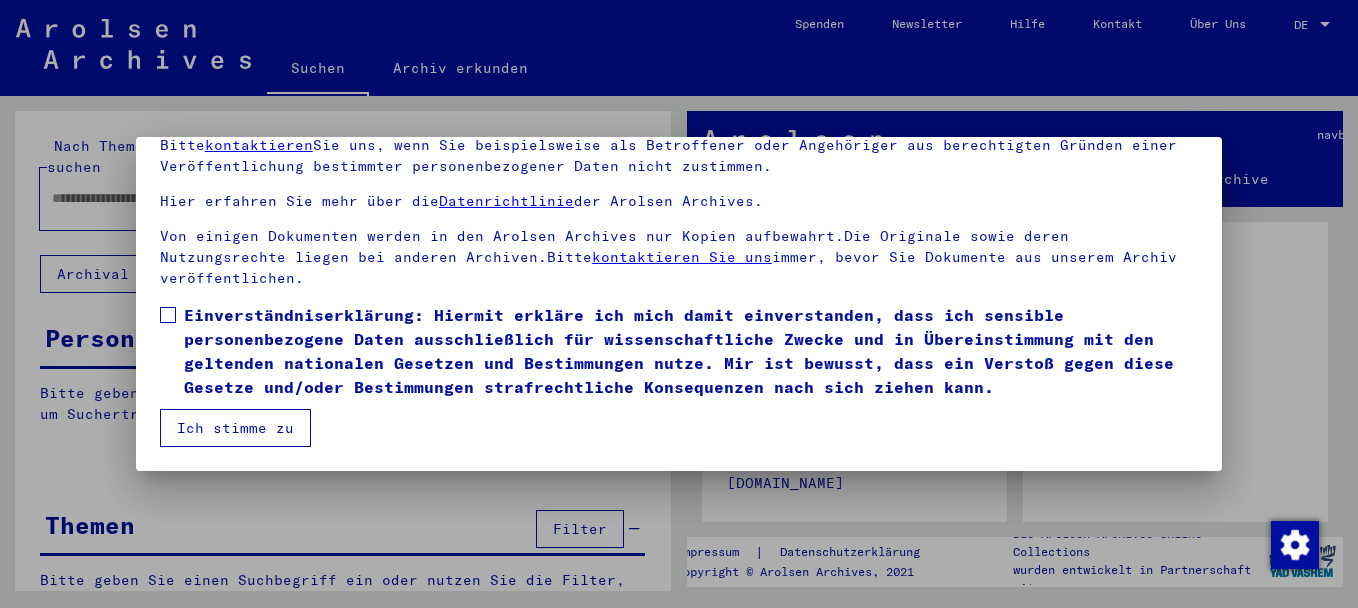 click at bounding box center [168, 315] 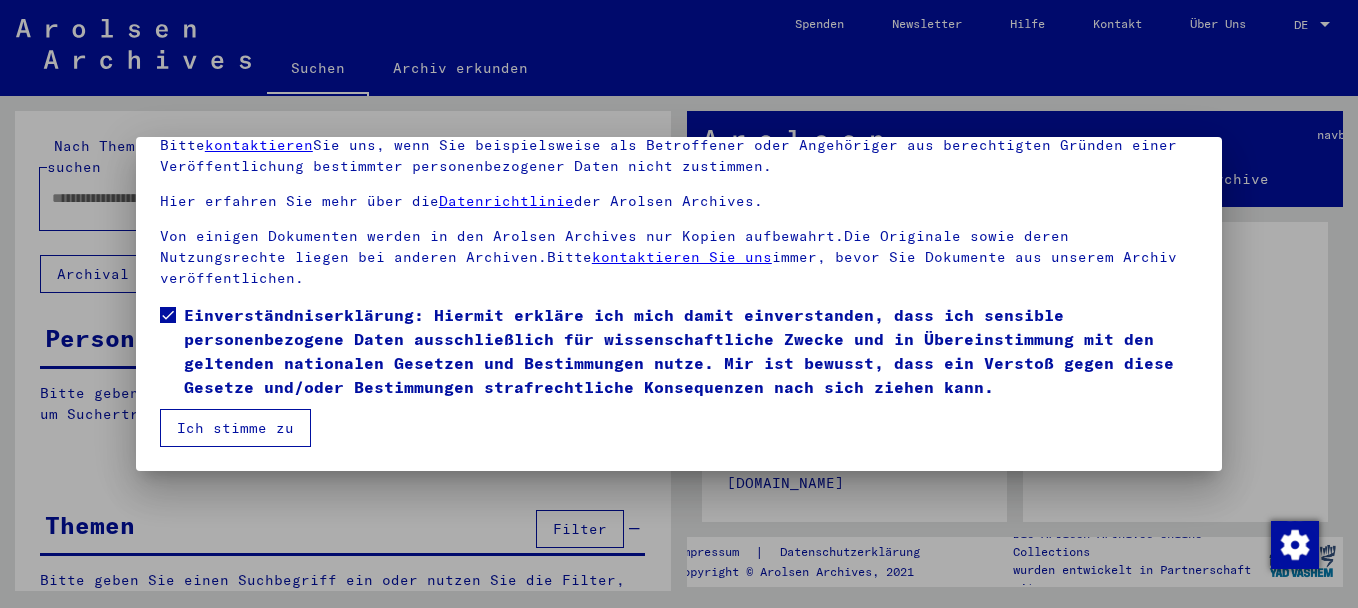 click on "Ich stimme zu" at bounding box center [235, 428] 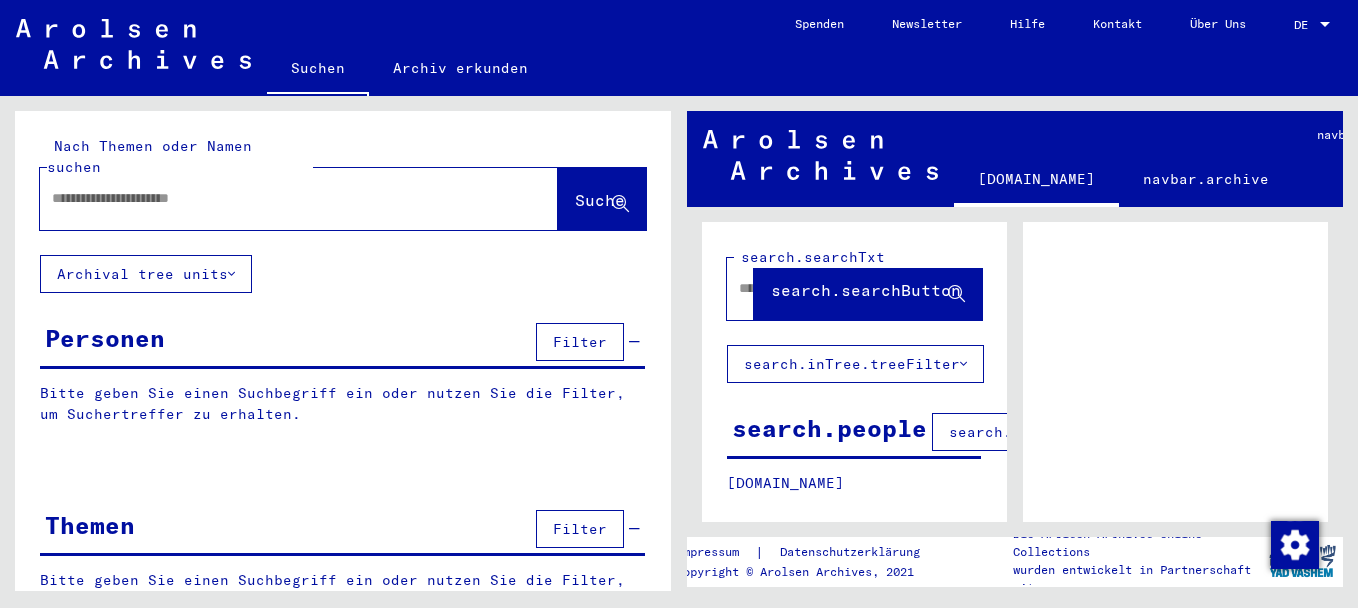 click at bounding box center [281, 198] 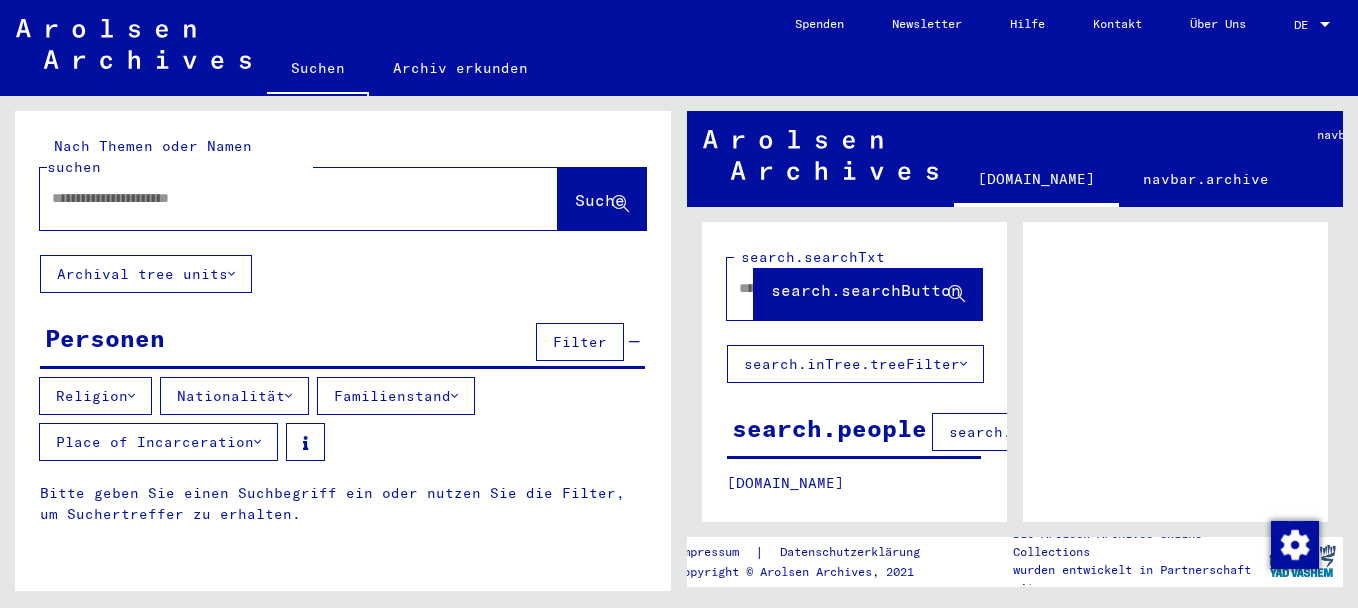 click at bounding box center (281, 198) 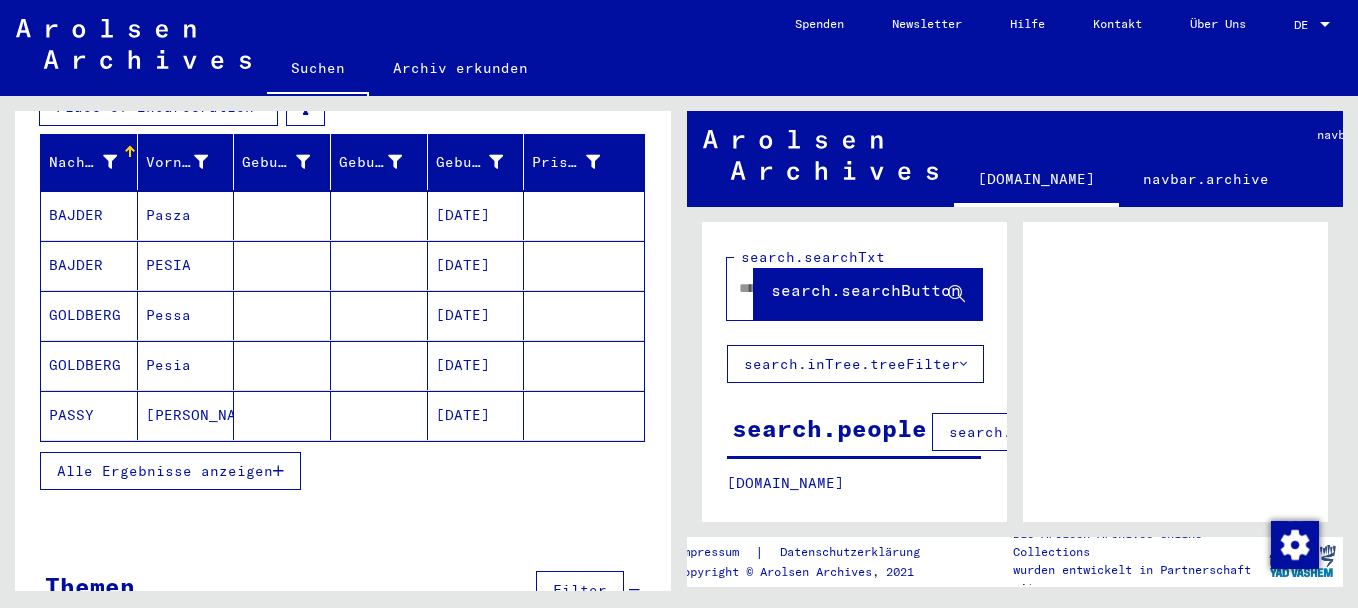 scroll, scrollTop: 386, scrollLeft: 0, axis: vertical 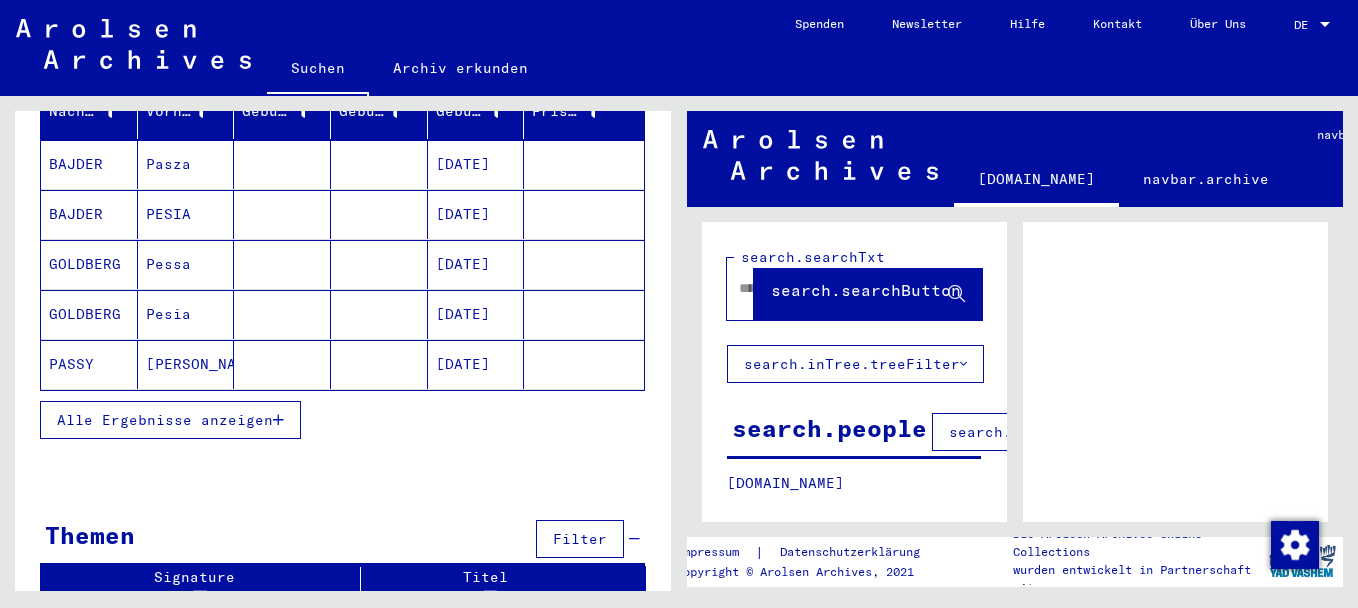 click on "Alle Ergebnisse anzeigen" at bounding box center (342, 420) 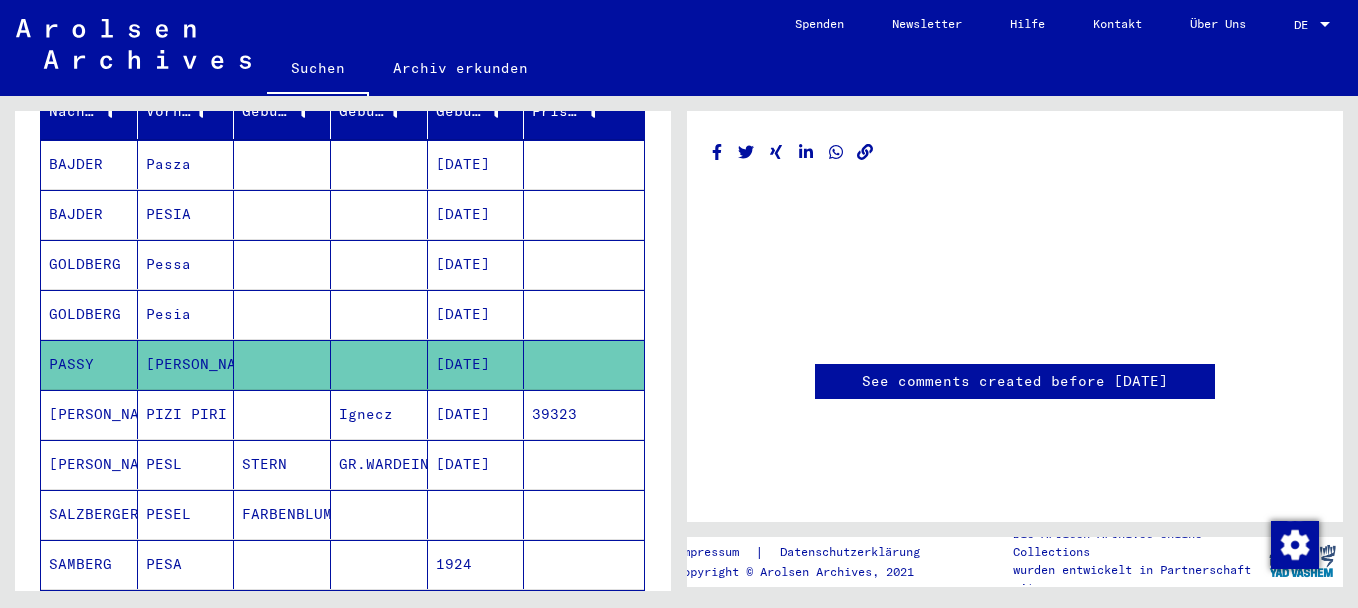 scroll, scrollTop: 0, scrollLeft: 0, axis: both 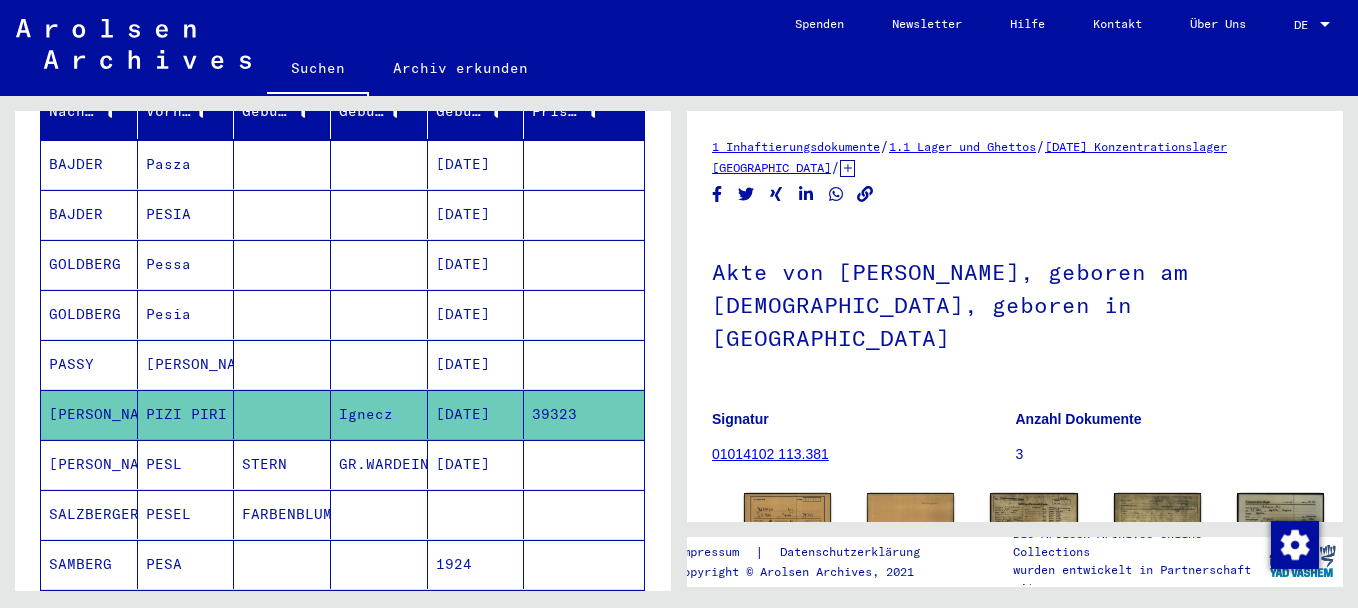 click on "PASSY" at bounding box center (89, 414) 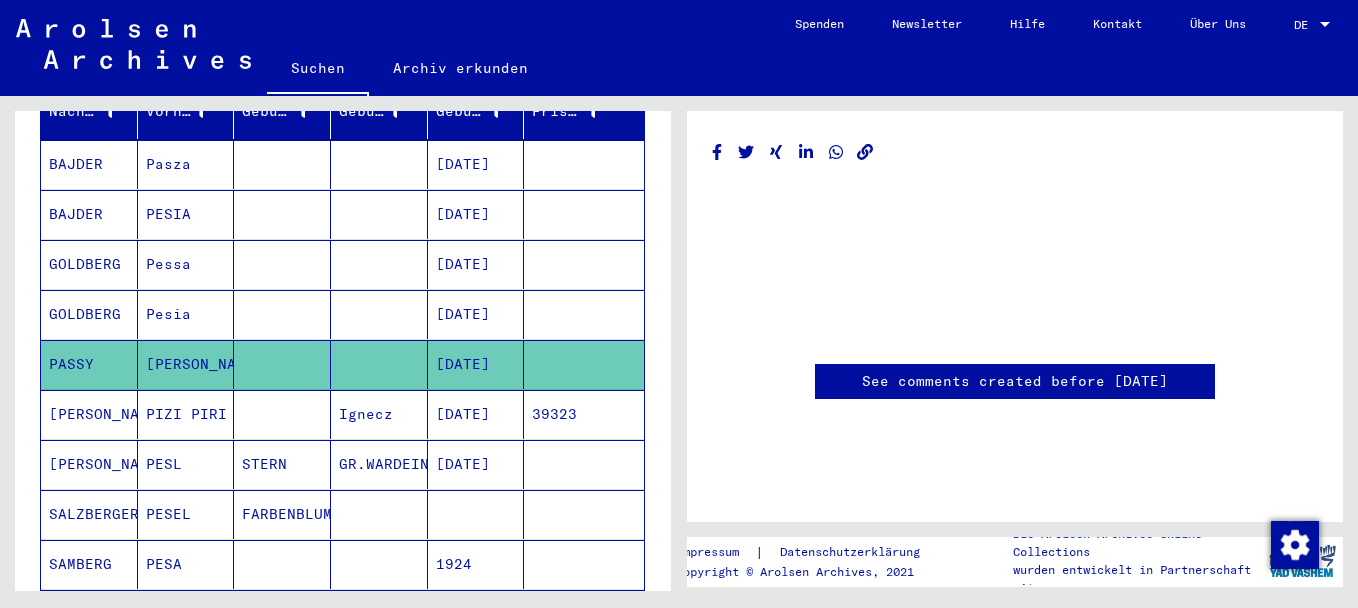 click on "See comments created before [DATE]" 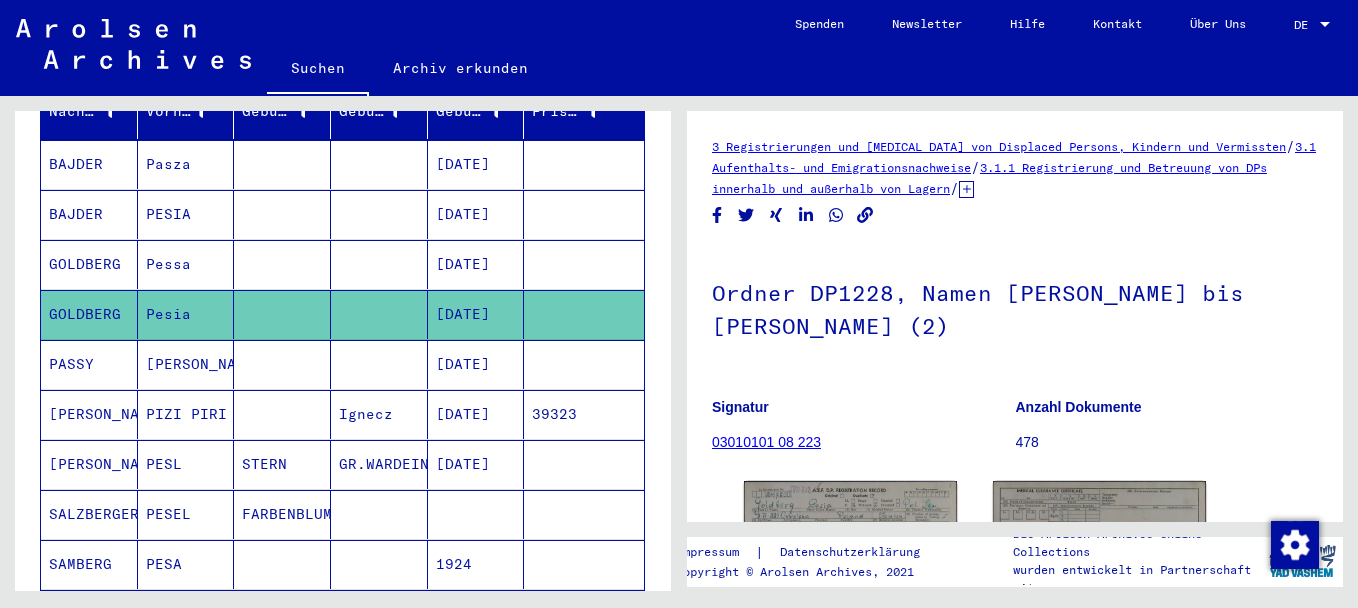 scroll, scrollTop: 0, scrollLeft: 0, axis: both 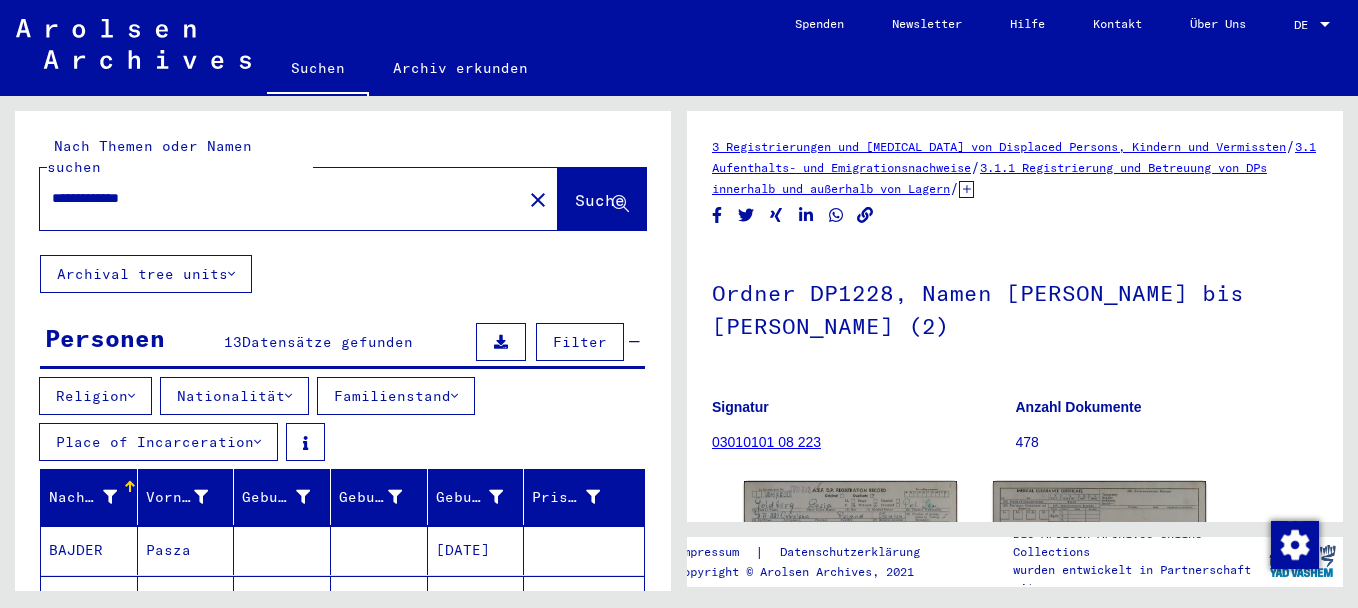 drag, startPoint x: 121, startPoint y: 175, endPoint x: -4, endPoint y: 211, distance: 130.08075 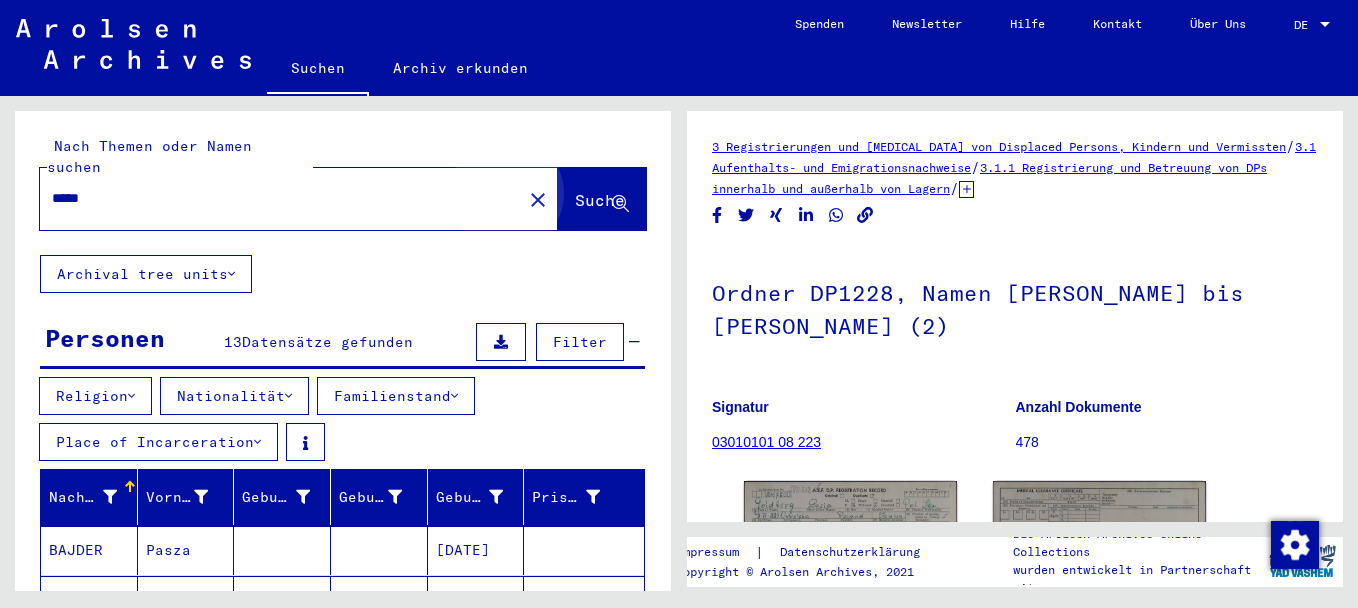 click on "Suche" 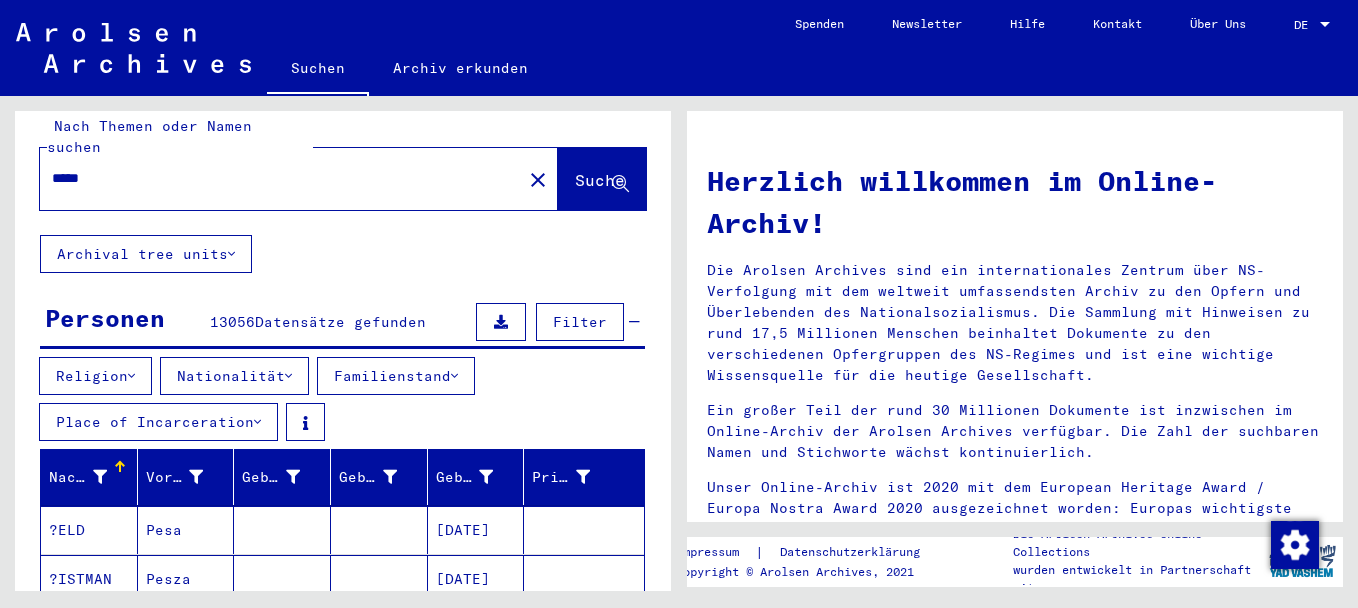 scroll, scrollTop: 10, scrollLeft: 0, axis: vertical 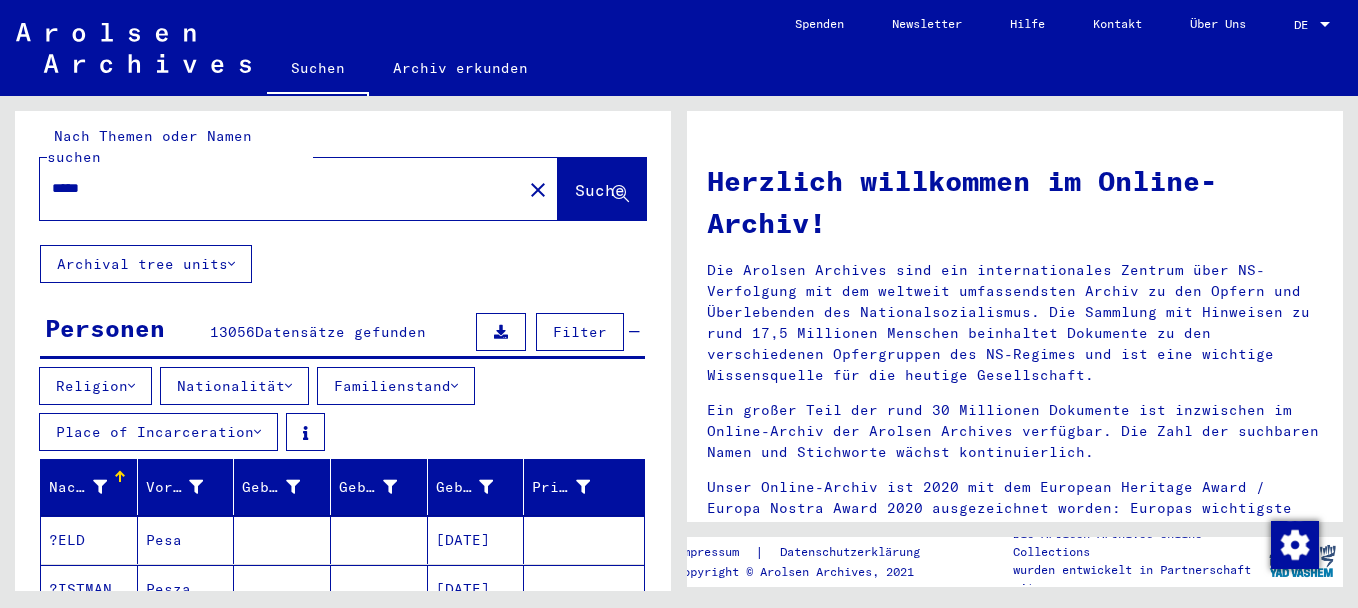 click on "***** close" 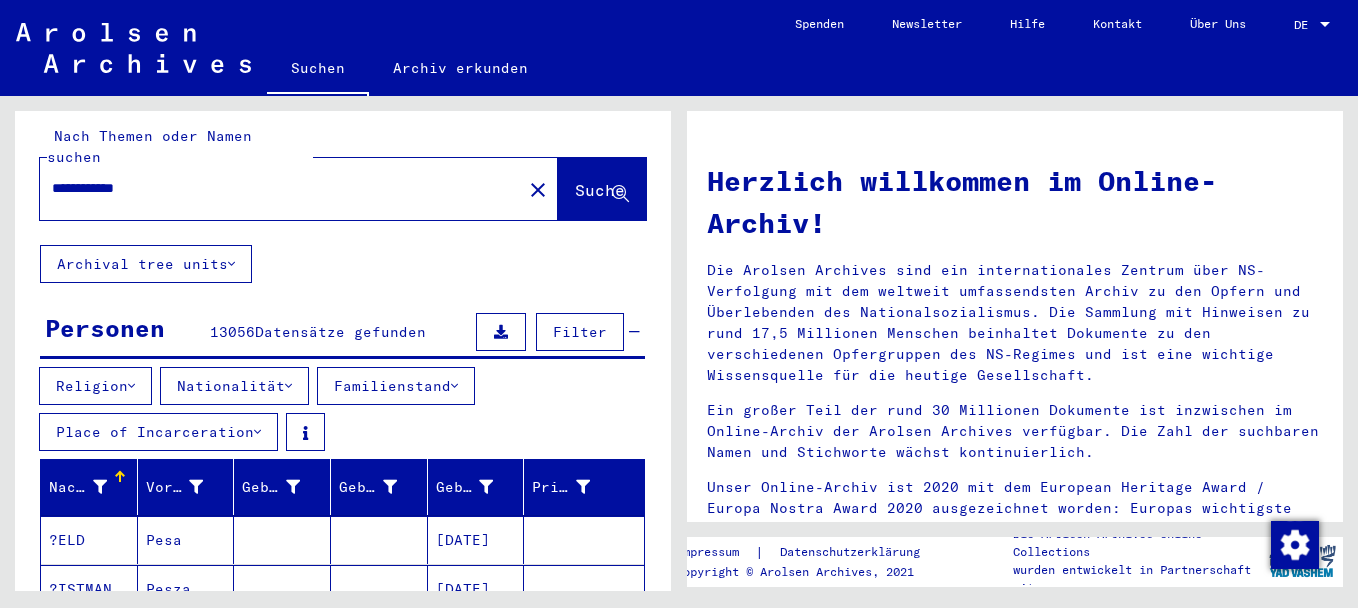 type on "**********" 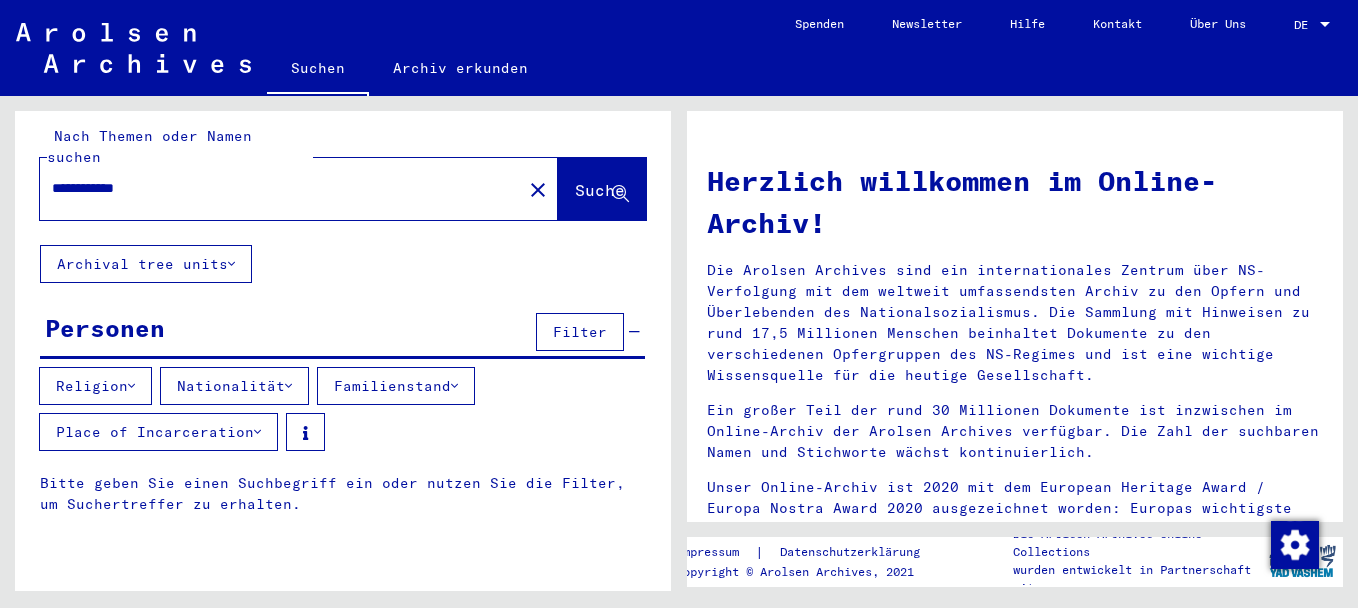 scroll, scrollTop: 0, scrollLeft: 0, axis: both 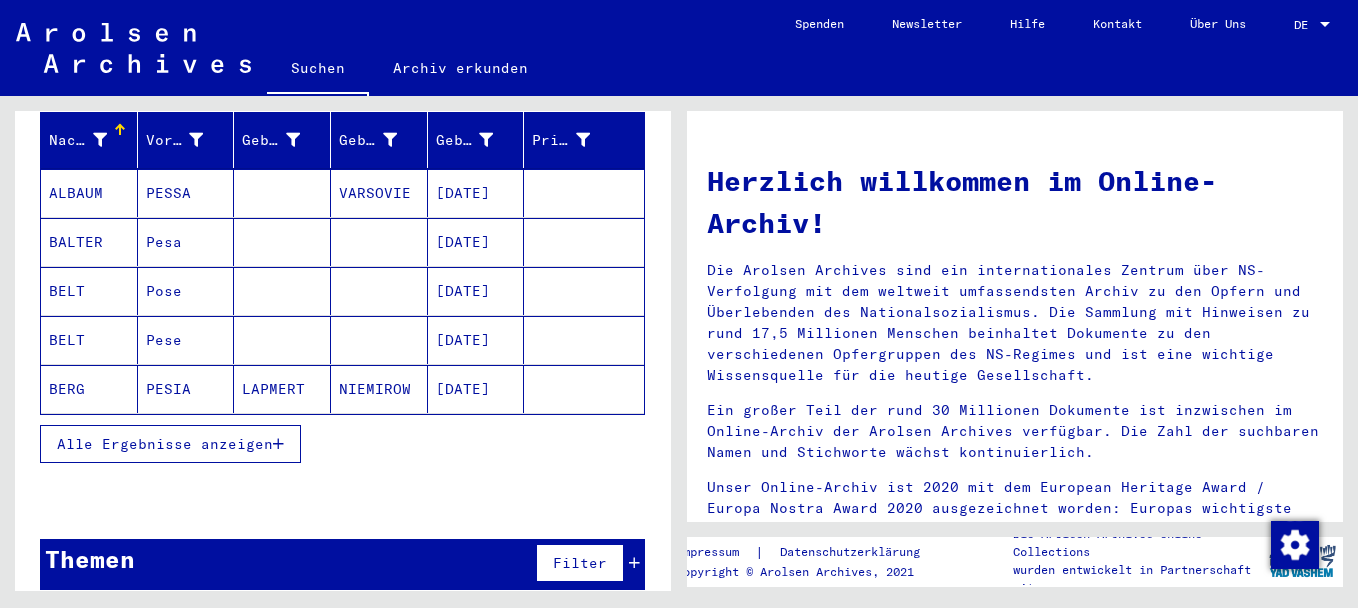 click on "Alle Ergebnisse anzeigen" at bounding box center (165, 444) 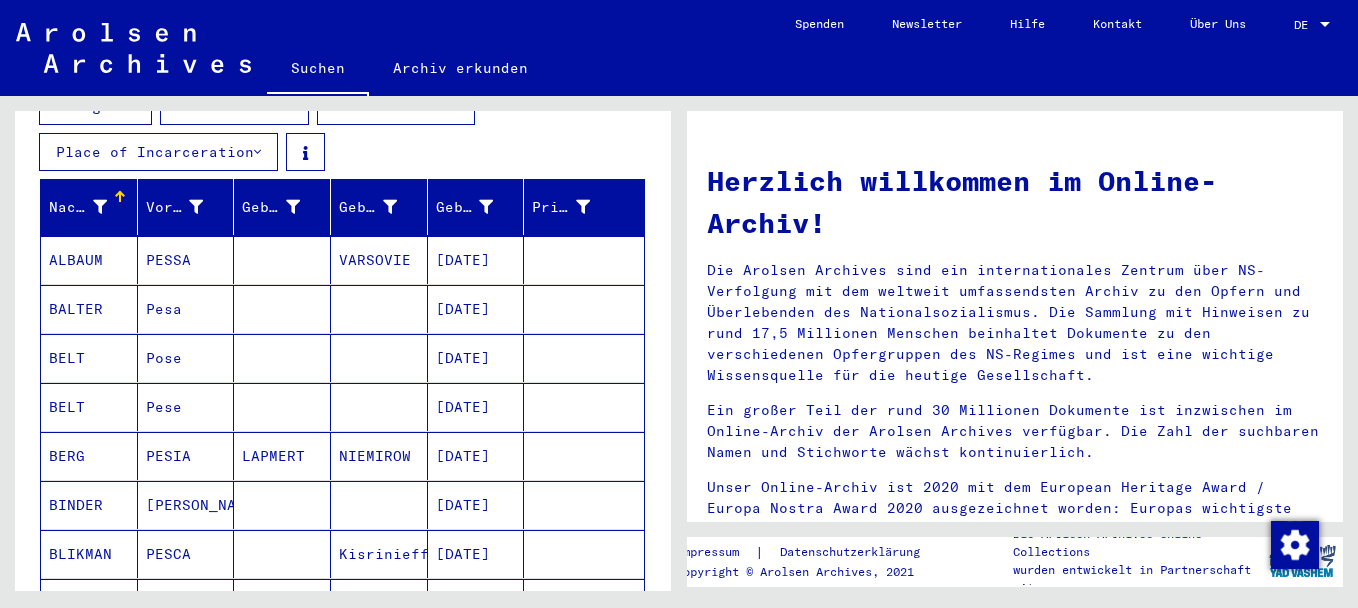 scroll, scrollTop: 357, scrollLeft: 0, axis: vertical 